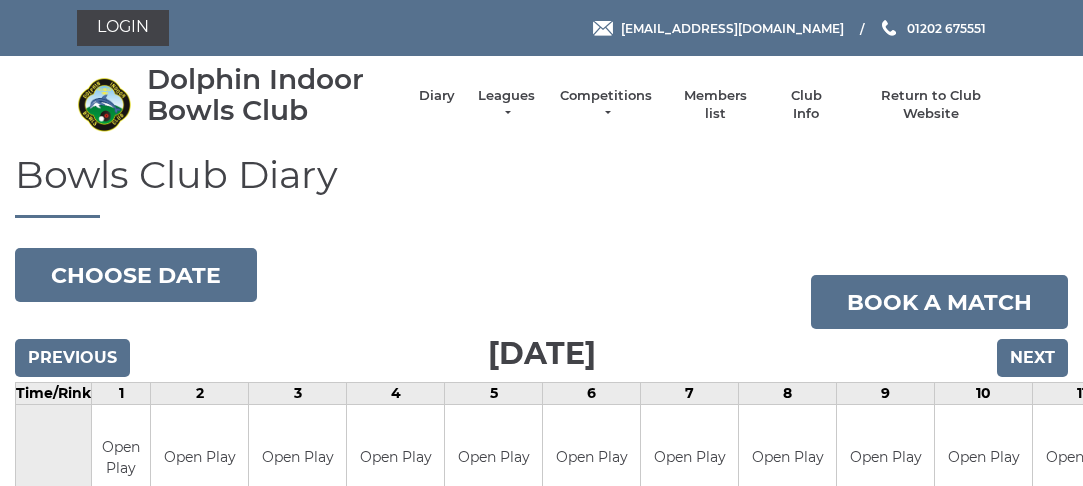 scroll, scrollTop: 0, scrollLeft: 0, axis: both 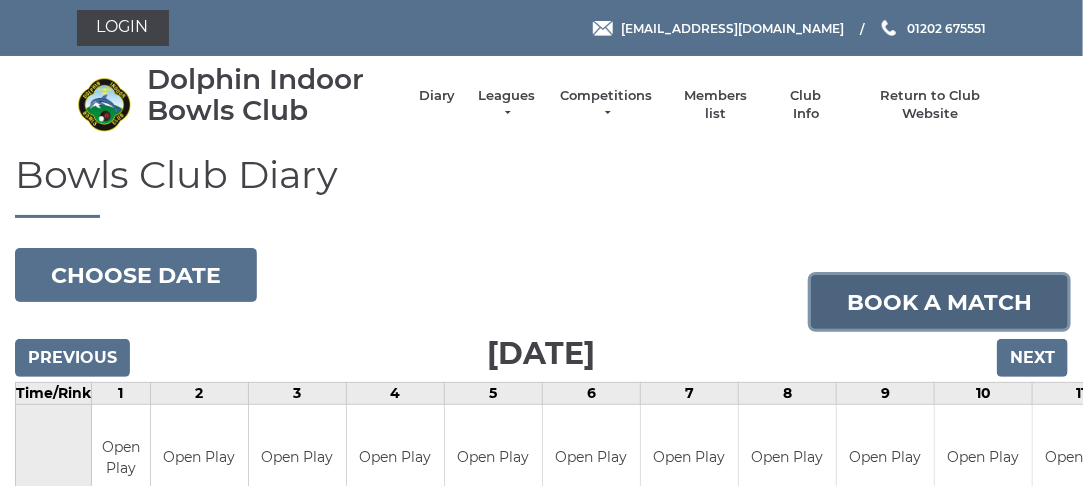 click on "Book a match" at bounding box center [939, 302] 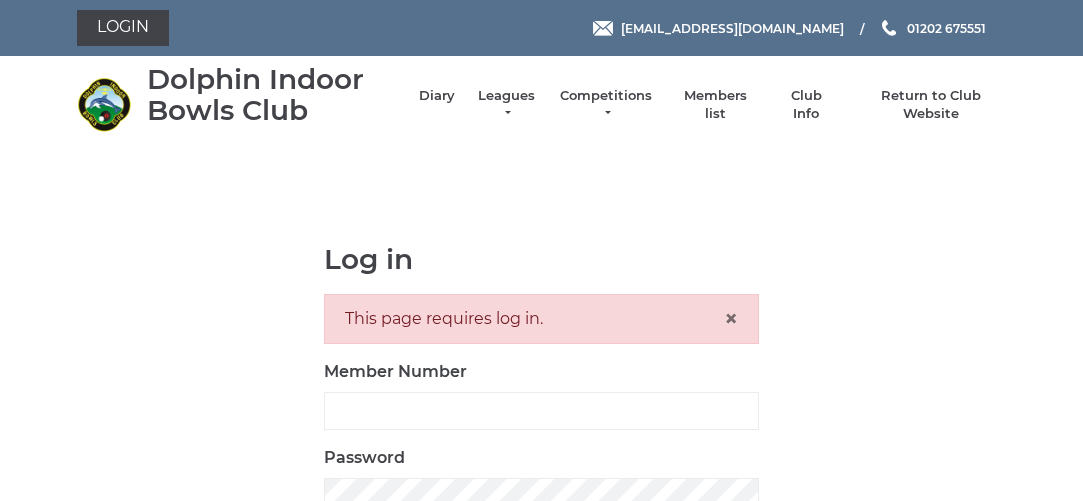 scroll, scrollTop: 0, scrollLeft: 0, axis: both 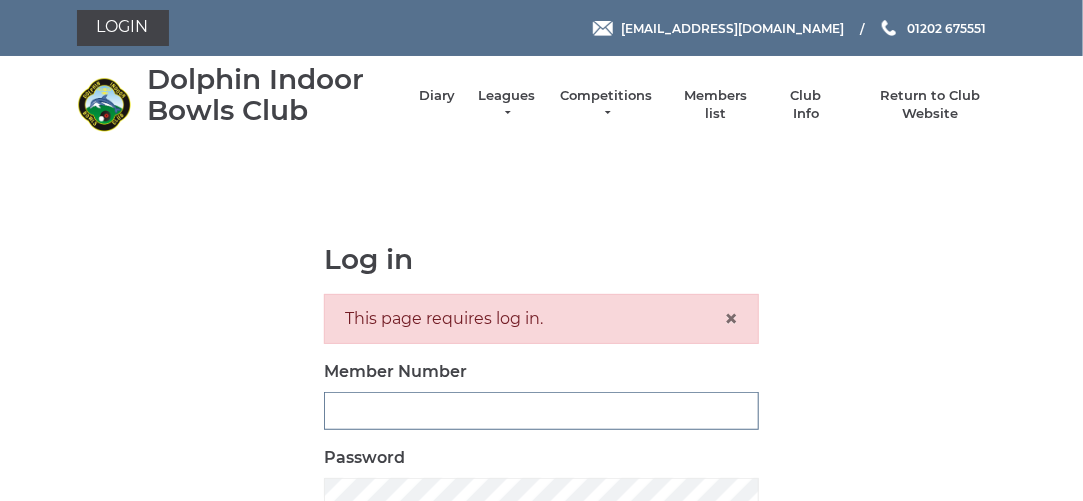 type on "3280" 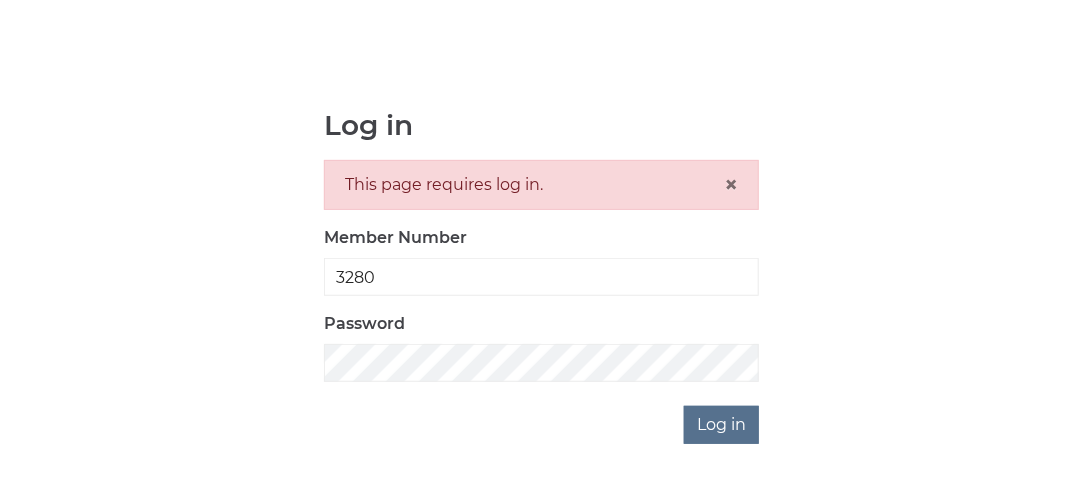 scroll, scrollTop: 137, scrollLeft: 0, axis: vertical 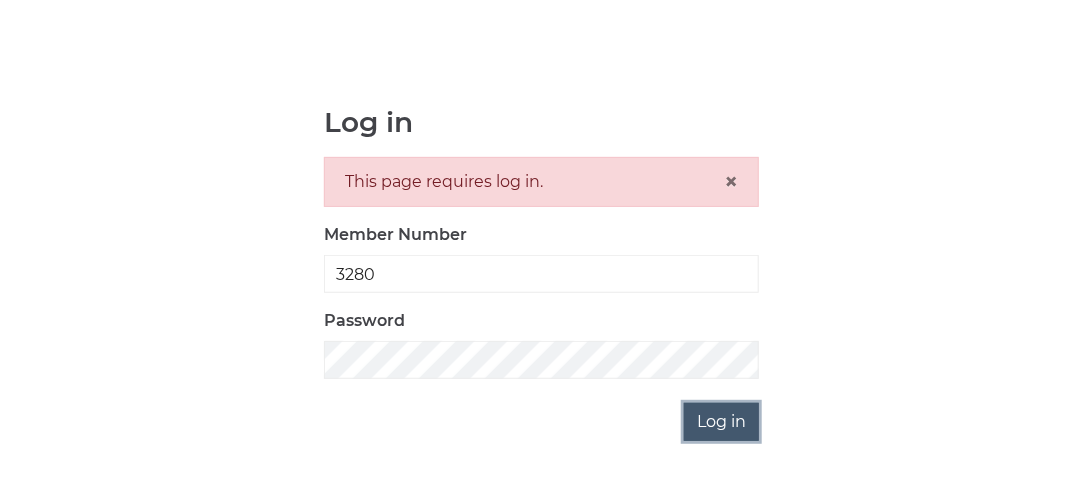 click on "Log in" at bounding box center [721, 422] 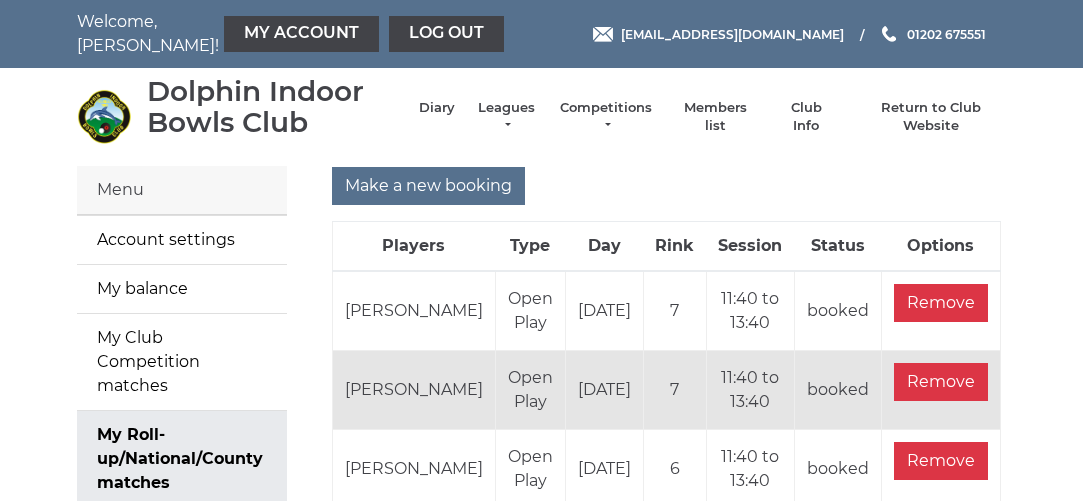 scroll, scrollTop: 0, scrollLeft: 0, axis: both 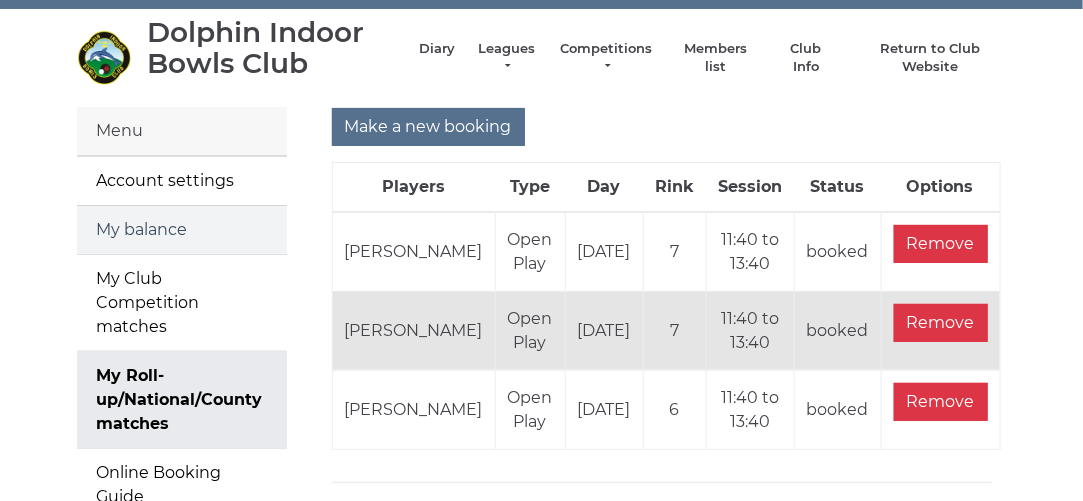 click on "My balance" at bounding box center [182, 230] 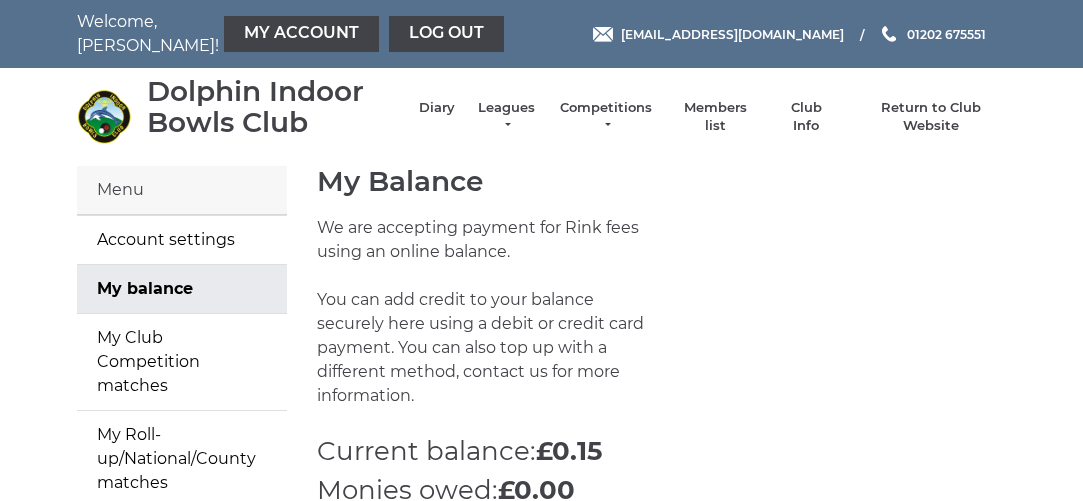 scroll, scrollTop: 0, scrollLeft: 0, axis: both 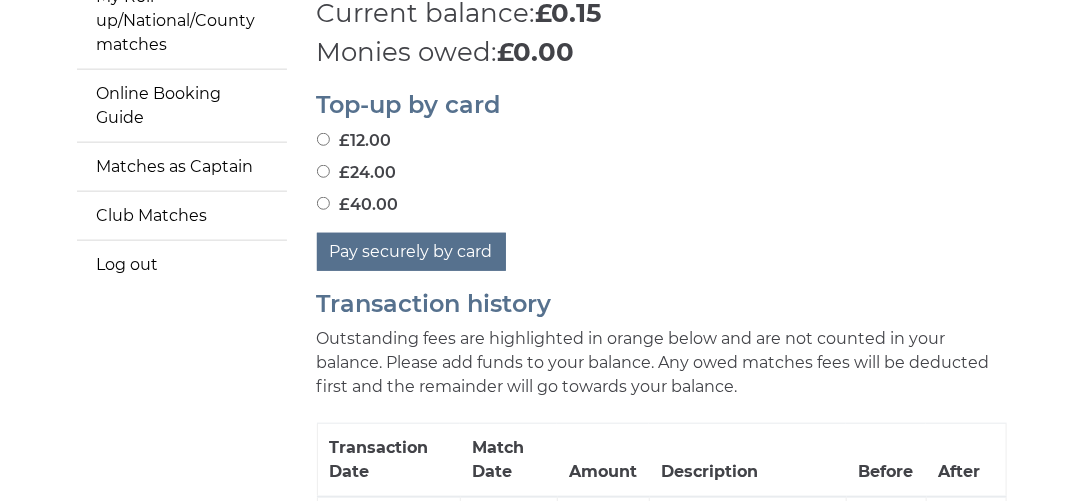 click on "£40.00" at bounding box center [323, 203] 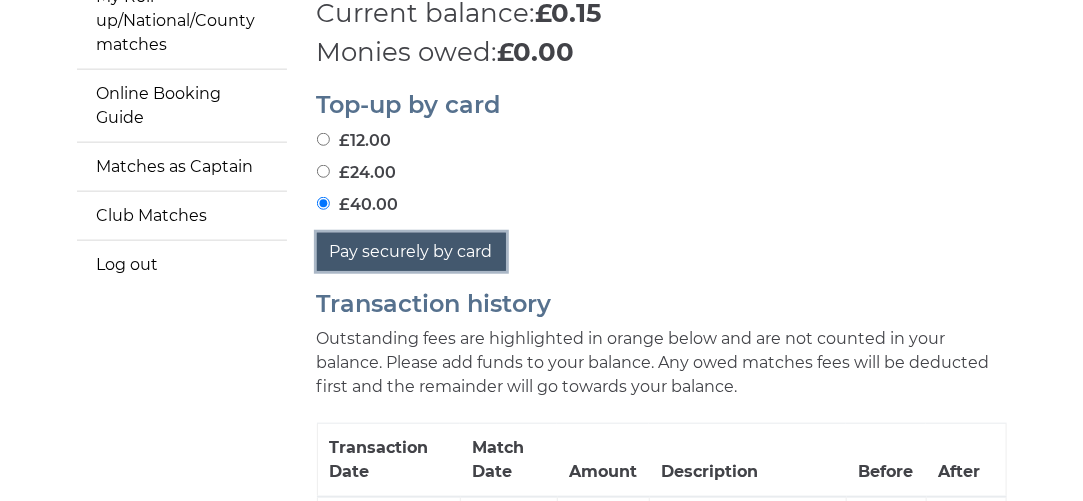 click on "Pay securely by card" at bounding box center (411, 252) 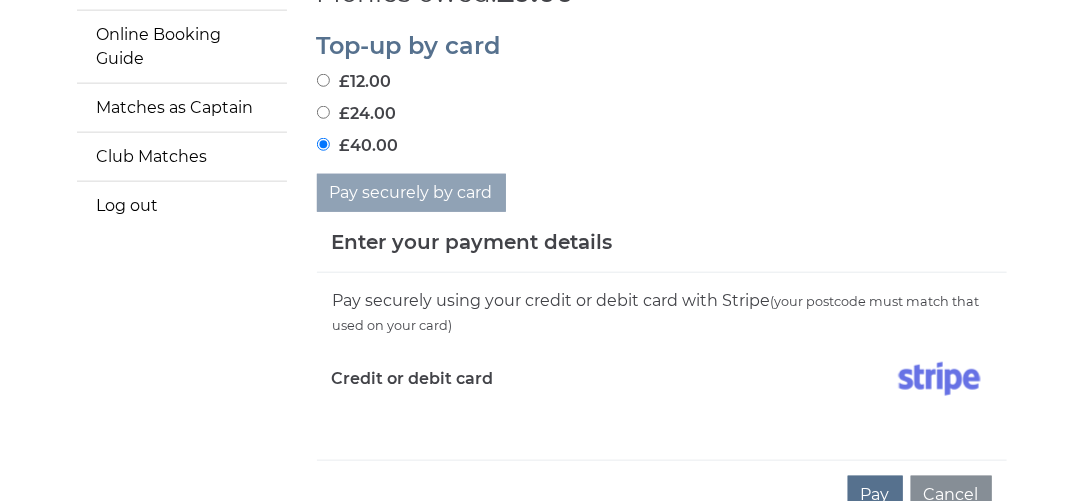 scroll, scrollTop: 591, scrollLeft: 0, axis: vertical 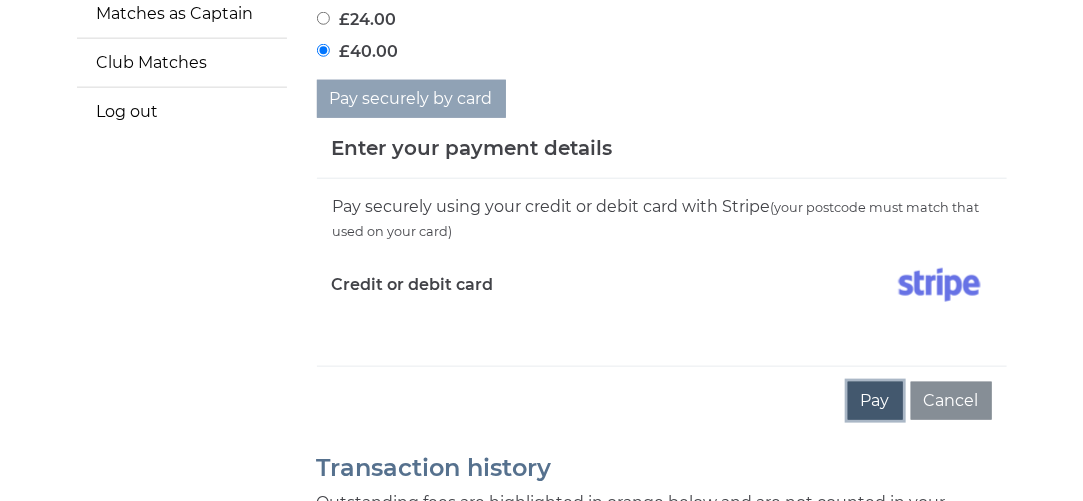 click on "Pay" at bounding box center (875, 401) 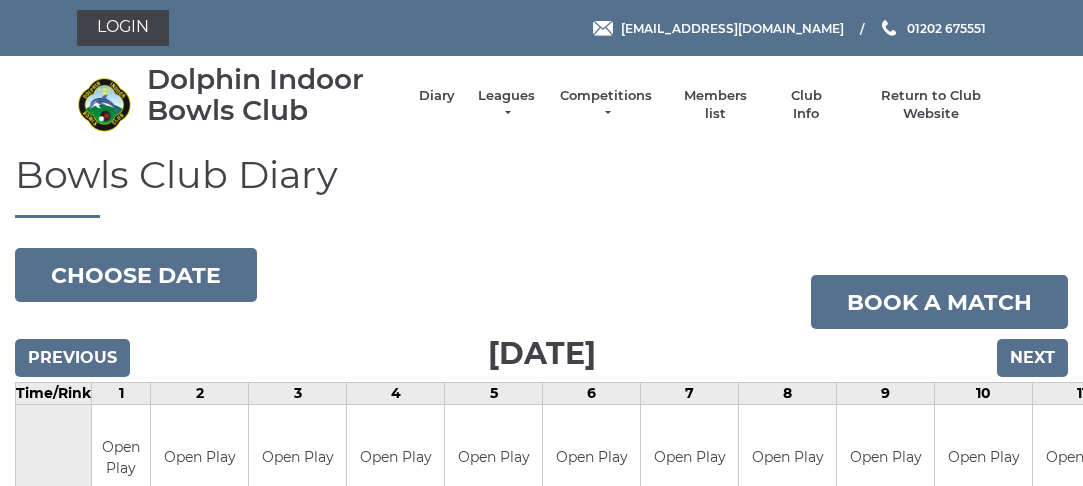 scroll, scrollTop: 0, scrollLeft: 0, axis: both 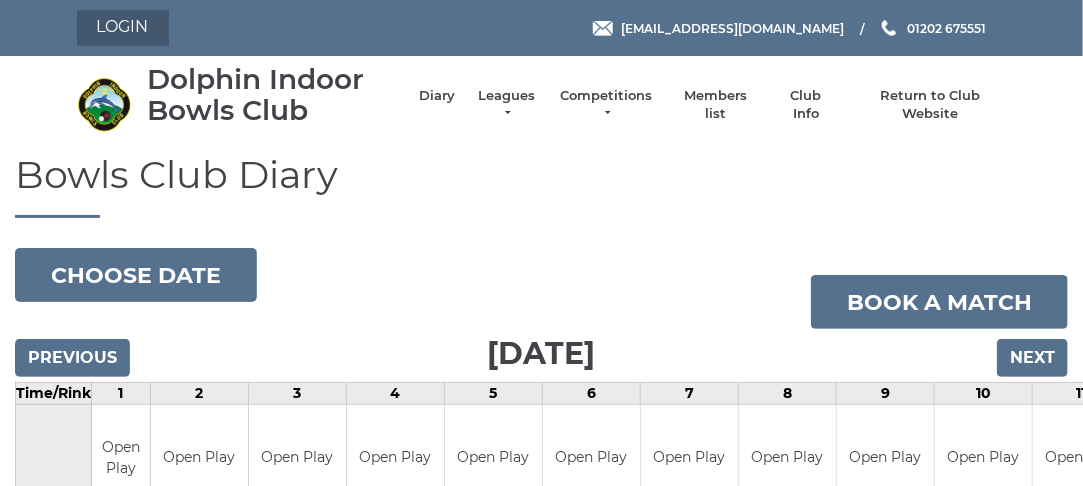 click on "Login" at bounding box center (123, 28) 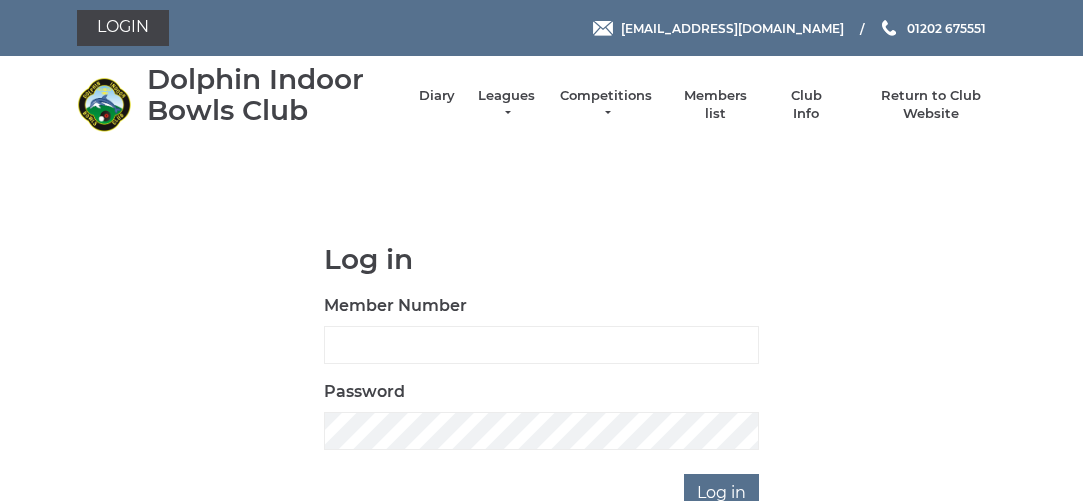 scroll, scrollTop: 0, scrollLeft: 0, axis: both 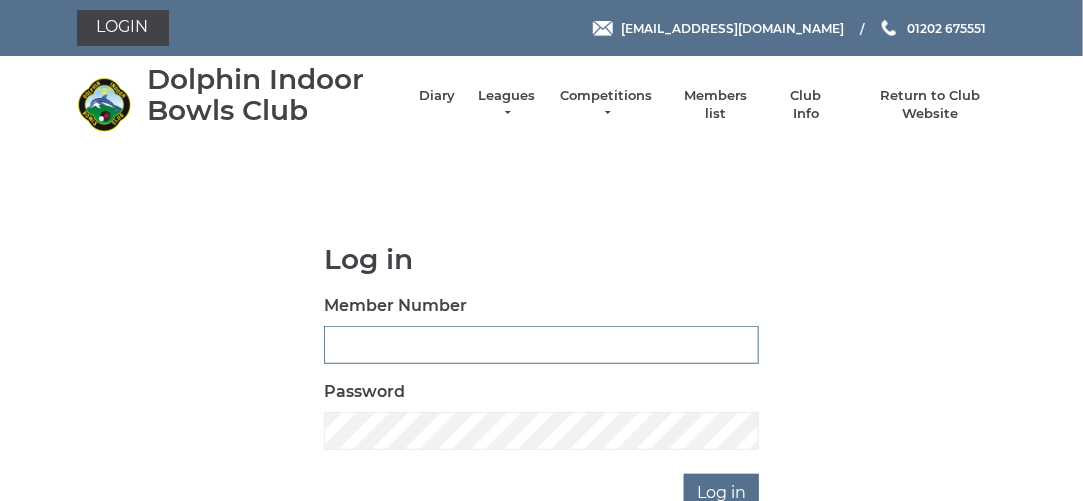type on "3280" 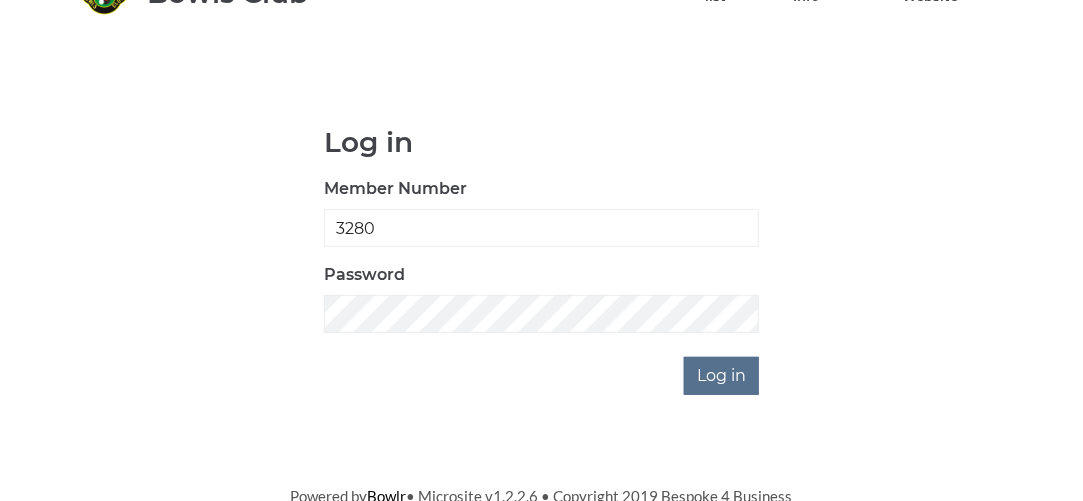 scroll, scrollTop: 119, scrollLeft: 0, axis: vertical 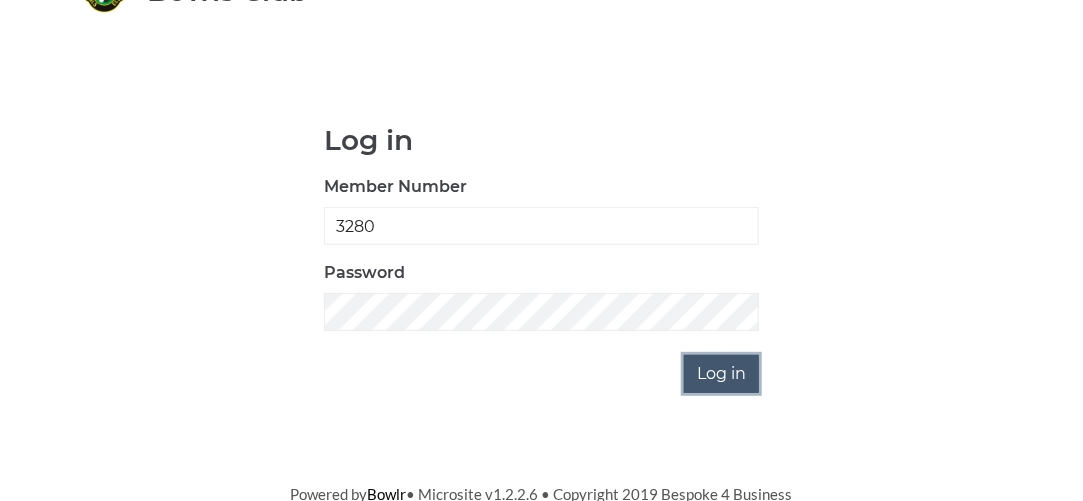 click on "Log in" at bounding box center (721, 374) 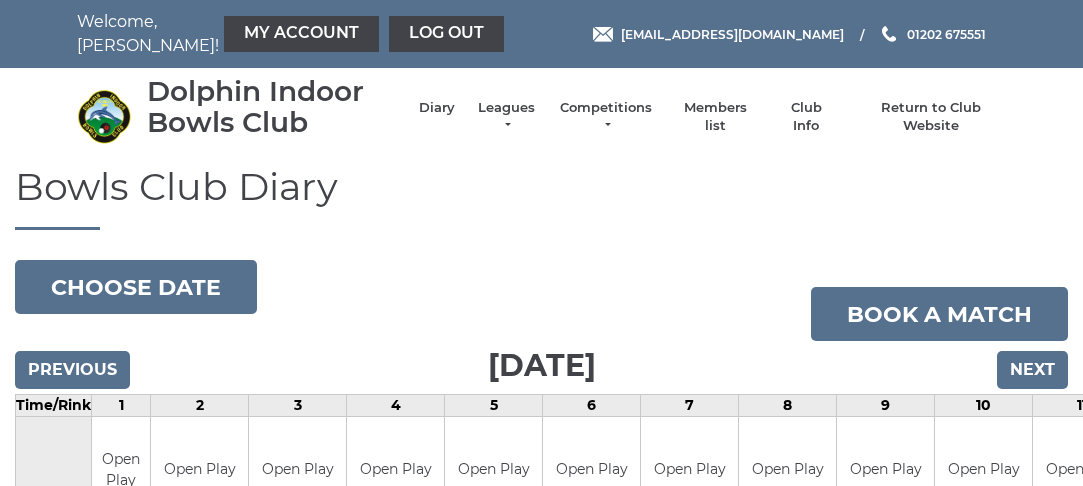 scroll, scrollTop: 0, scrollLeft: 0, axis: both 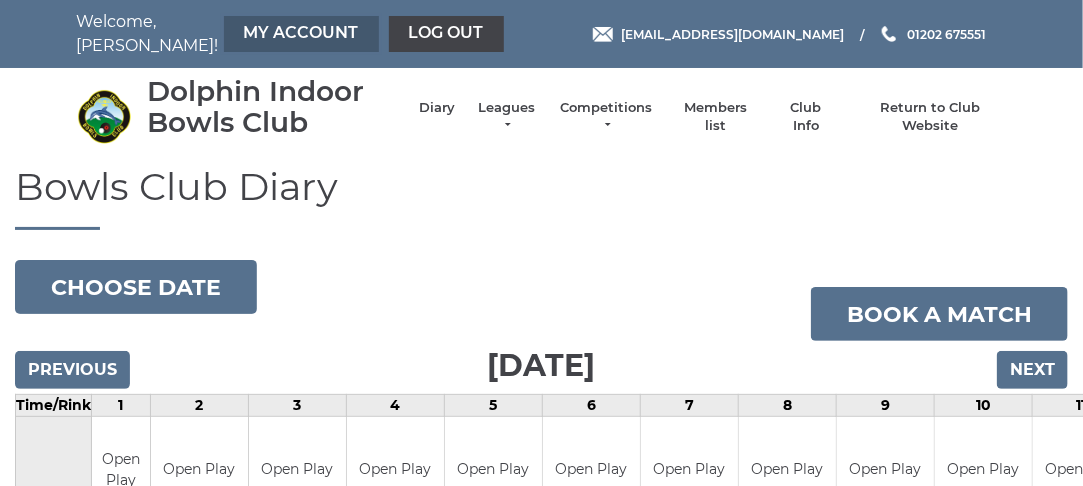 click on "My Account" at bounding box center [301, 34] 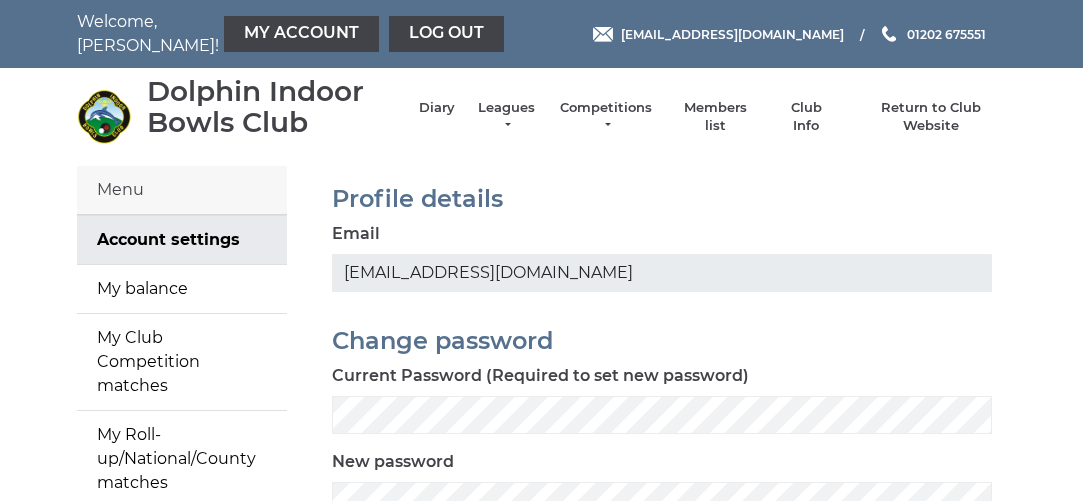 scroll, scrollTop: 0, scrollLeft: 0, axis: both 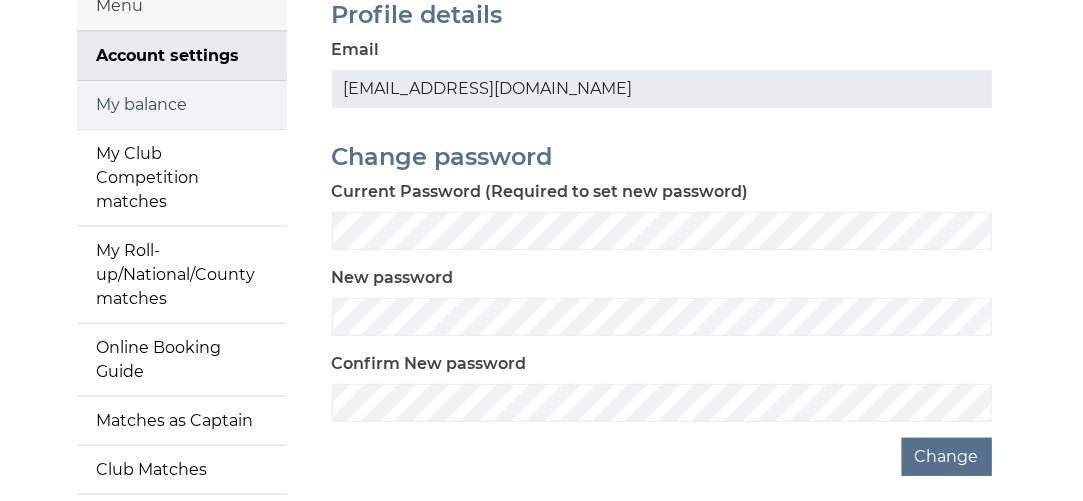 click on "My balance" at bounding box center (182, 105) 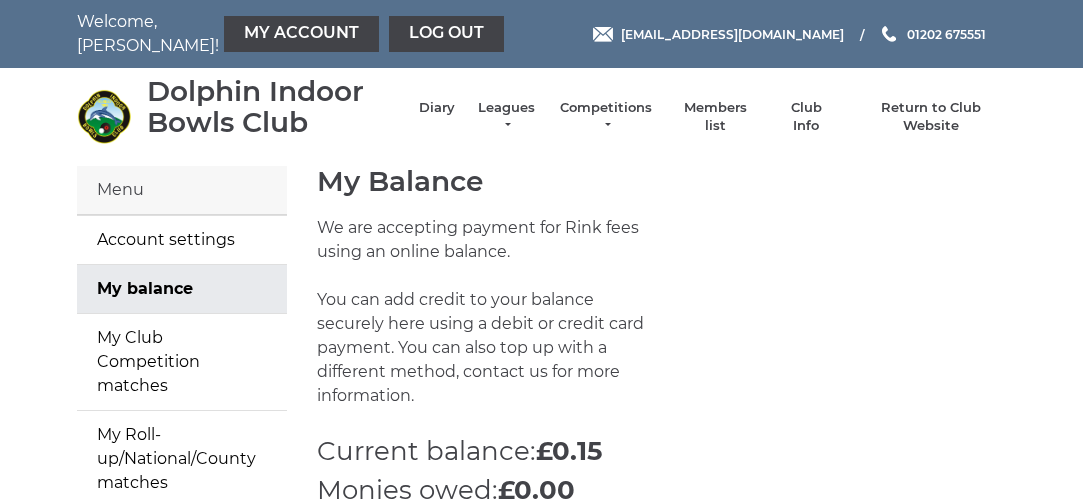 scroll, scrollTop: 0, scrollLeft: 0, axis: both 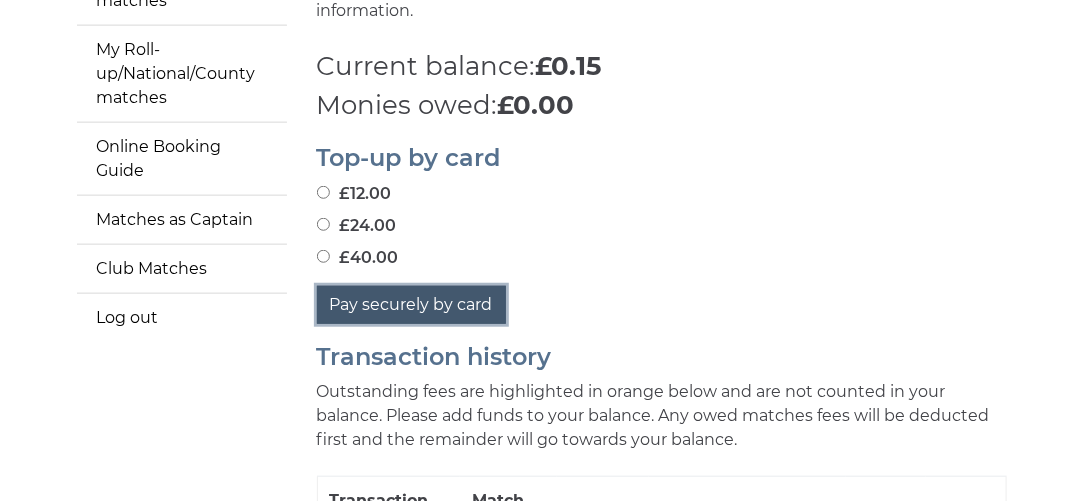 click on "Pay securely by card" at bounding box center [411, 305] 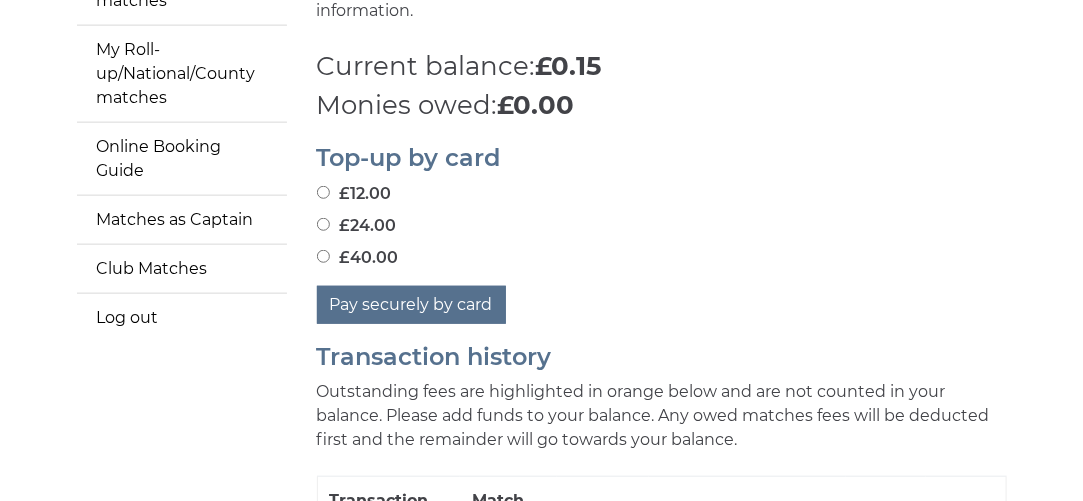 click on "£40.00" at bounding box center (358, 258) 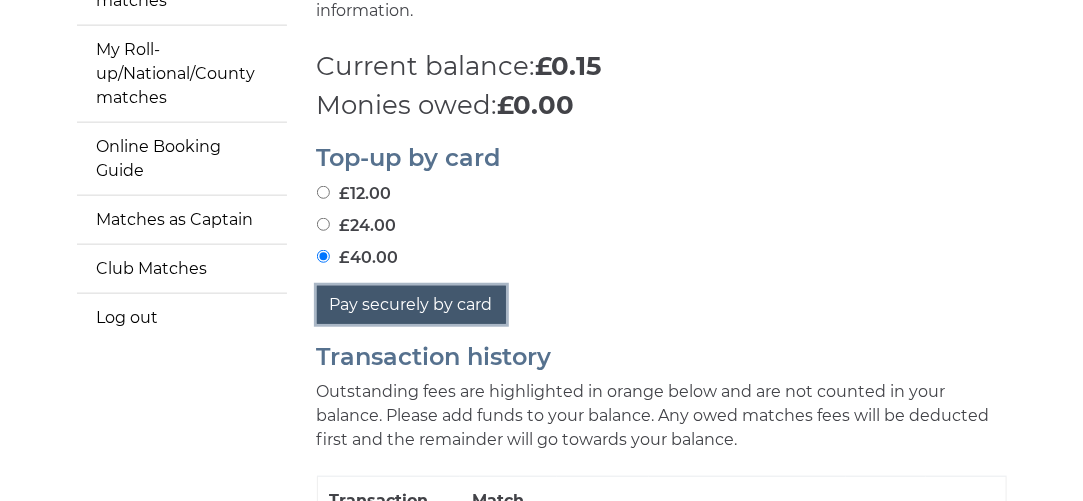 click on "Pay securely by card" at bounding box center [411, 305] 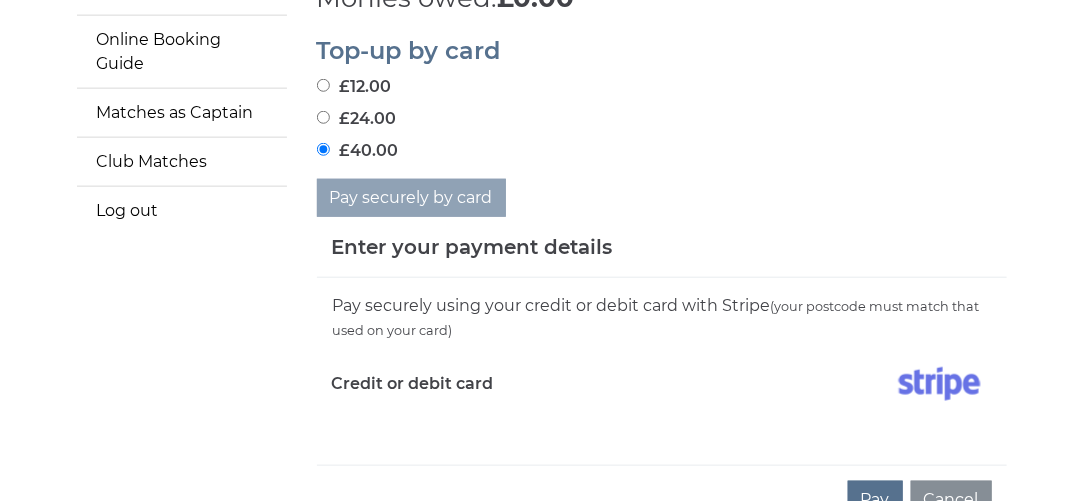 scroll, scrollTop: 633, scrollLeft: 0, axis: vertical 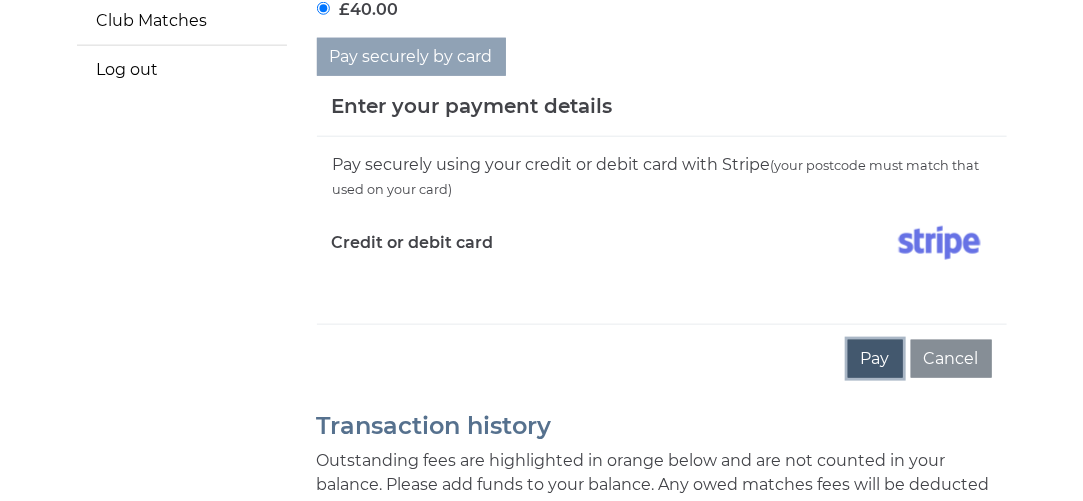 click on "Pay" at bounding box center [875, 359] 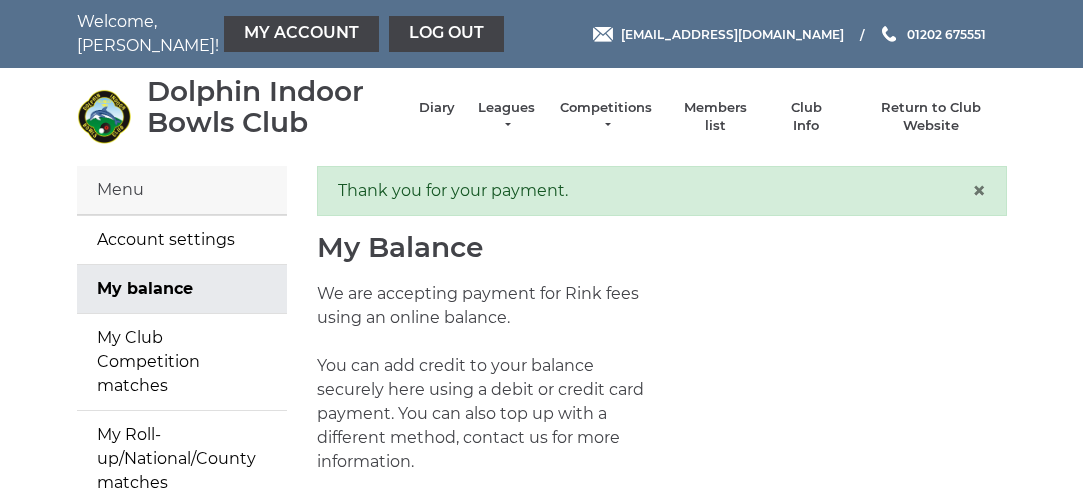 scroll, scrollTop: 0, scrollLeft: 0, axis: both 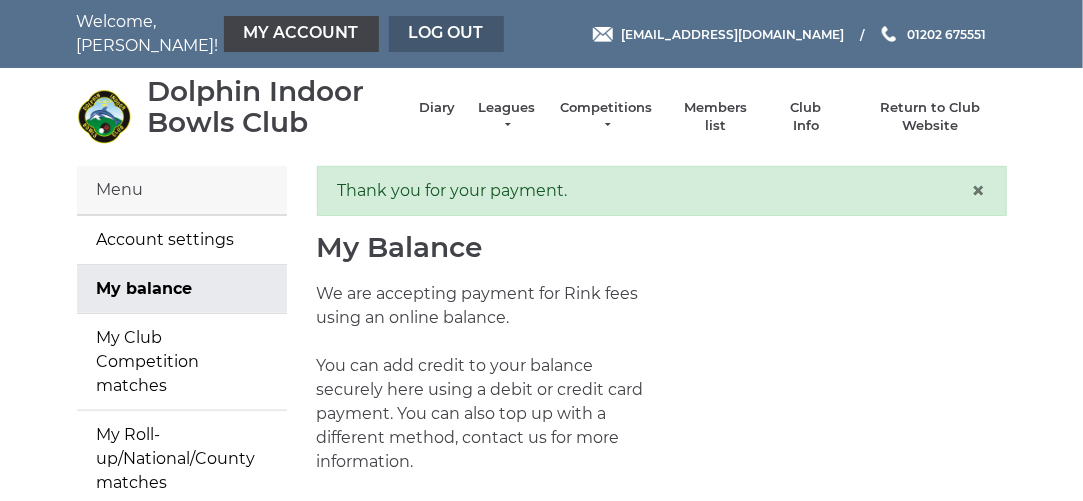 click on "Log out" at bounding box center (446, 34) 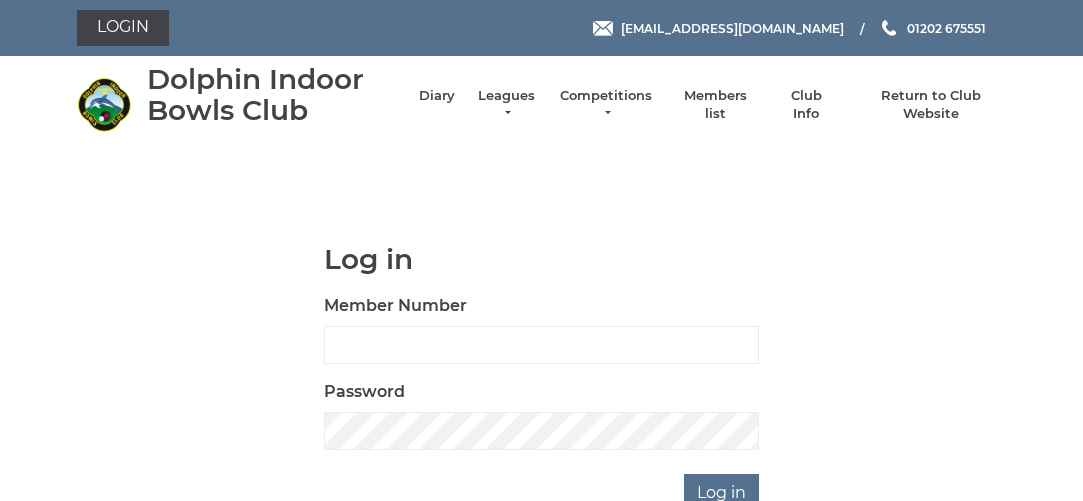 scroll, scrollTop: 0, scrollLeft: 0, axis: both 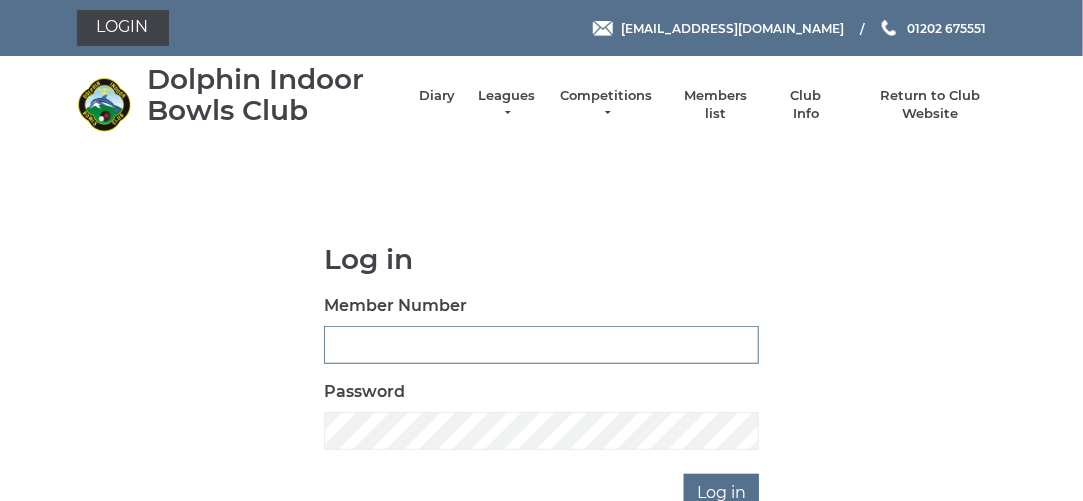 type on "3280" 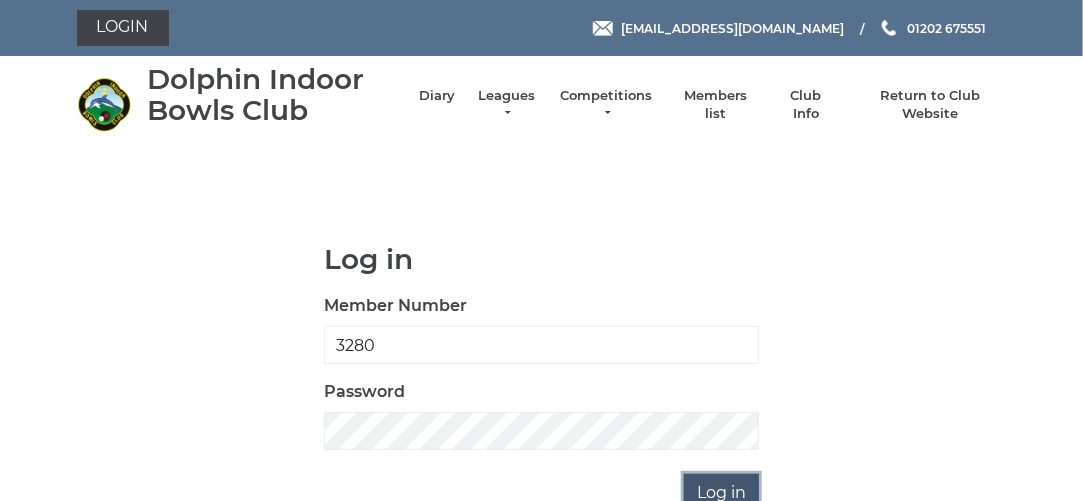 click on "Log in" at bounding box center [721, 493] 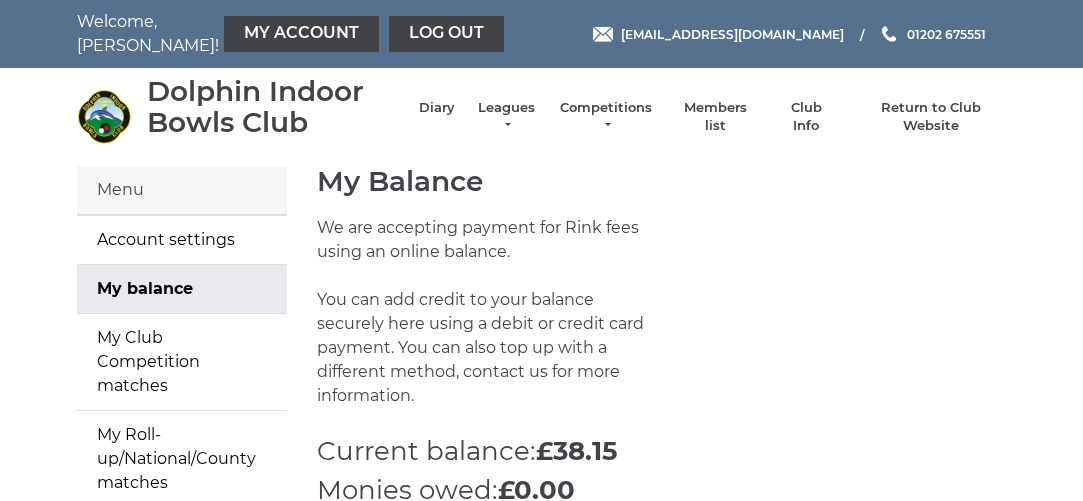 scroll, scrollTop: 0, scrollLeft: 0, axis: both 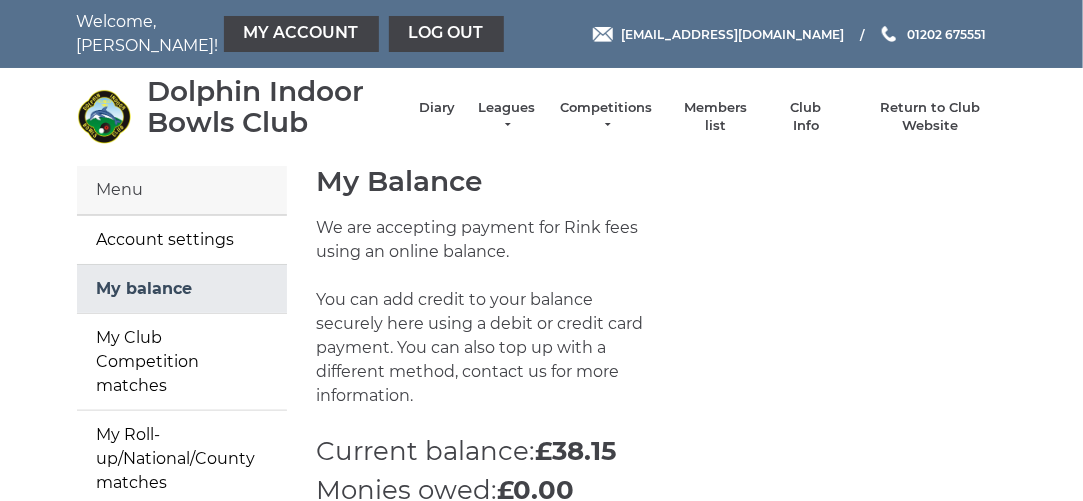 click on "My balance" at bounding box center (182, 289) 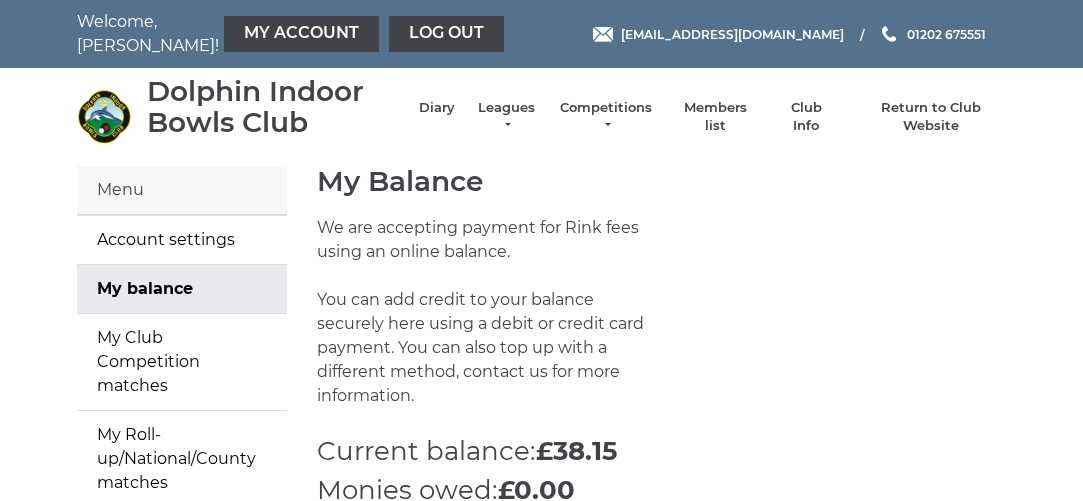 scroll, scrollTop: 0, scrollLeft: 0, axis: both 